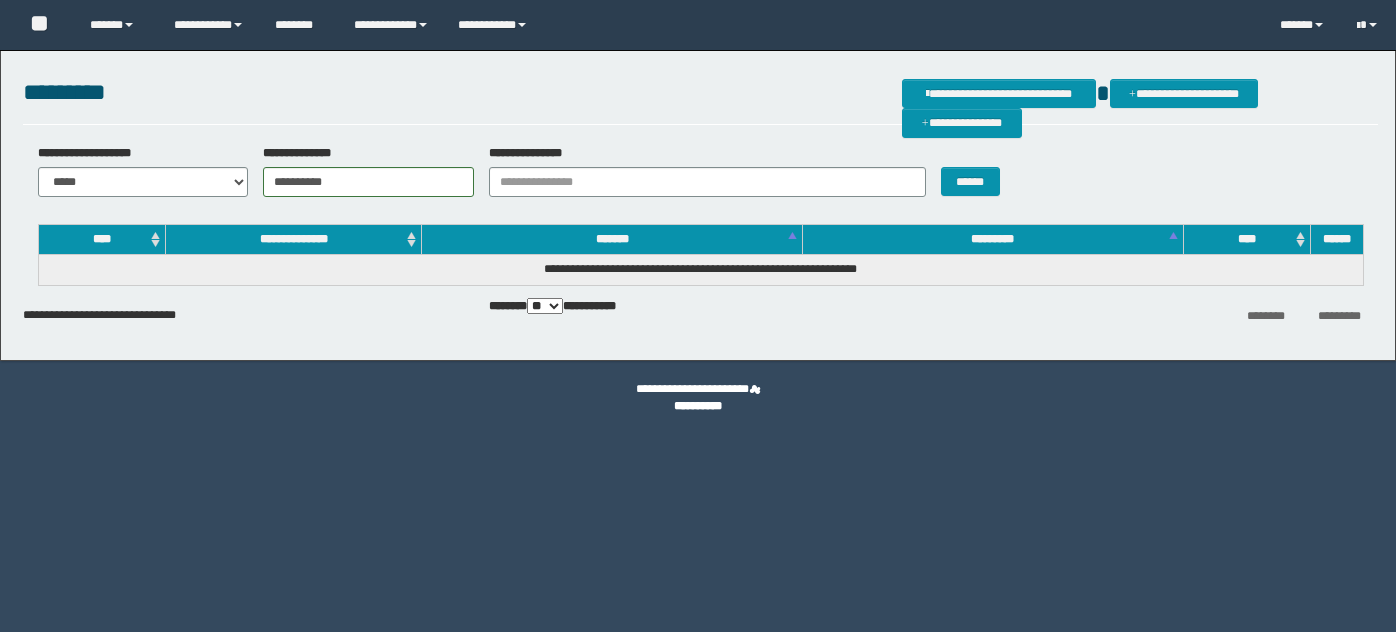 scroll, scrollTop: 0, scrollLeft: 0, axis: both 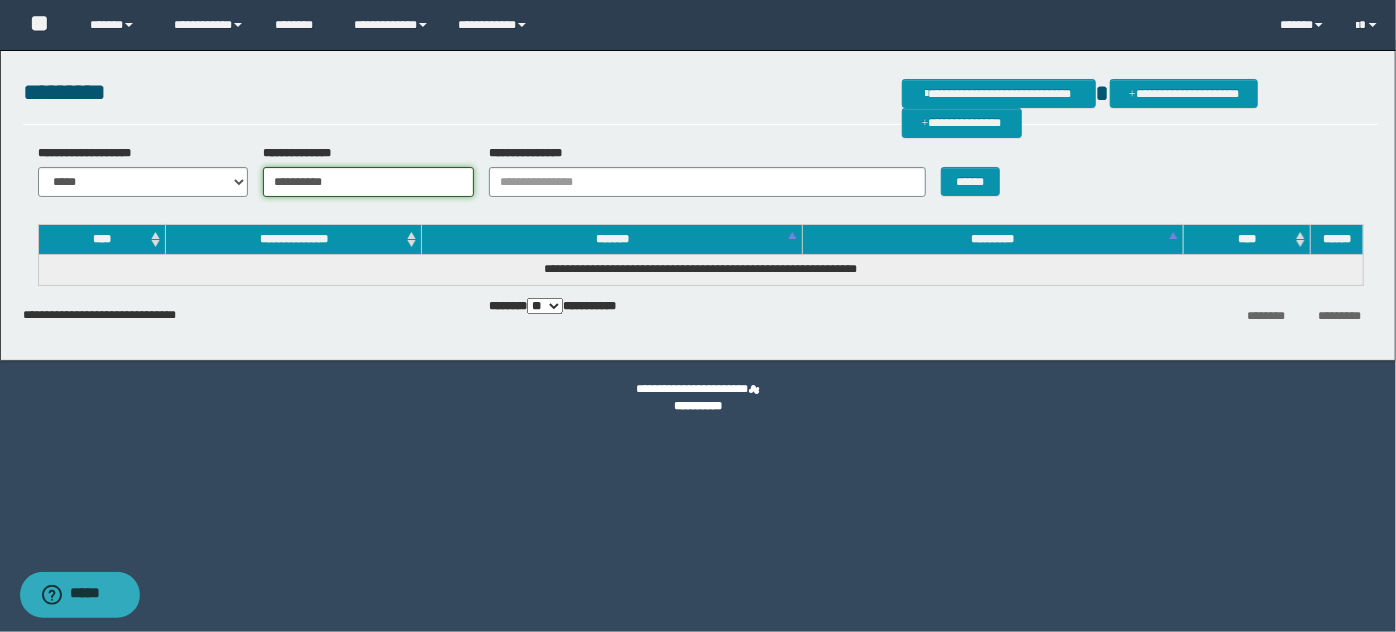 drag, startPoint x: 415, startPoint y: 173, endPoint x: 0, endPoint y: 96, distance: 422.08292 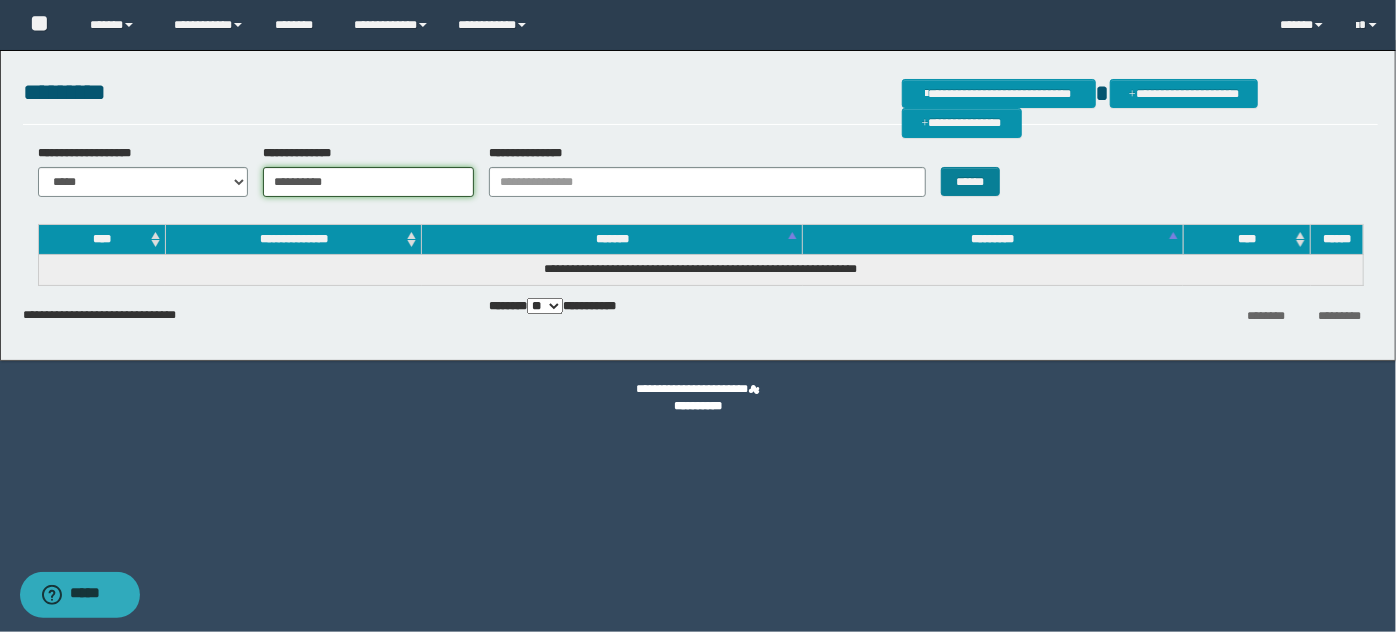 type on "**********" 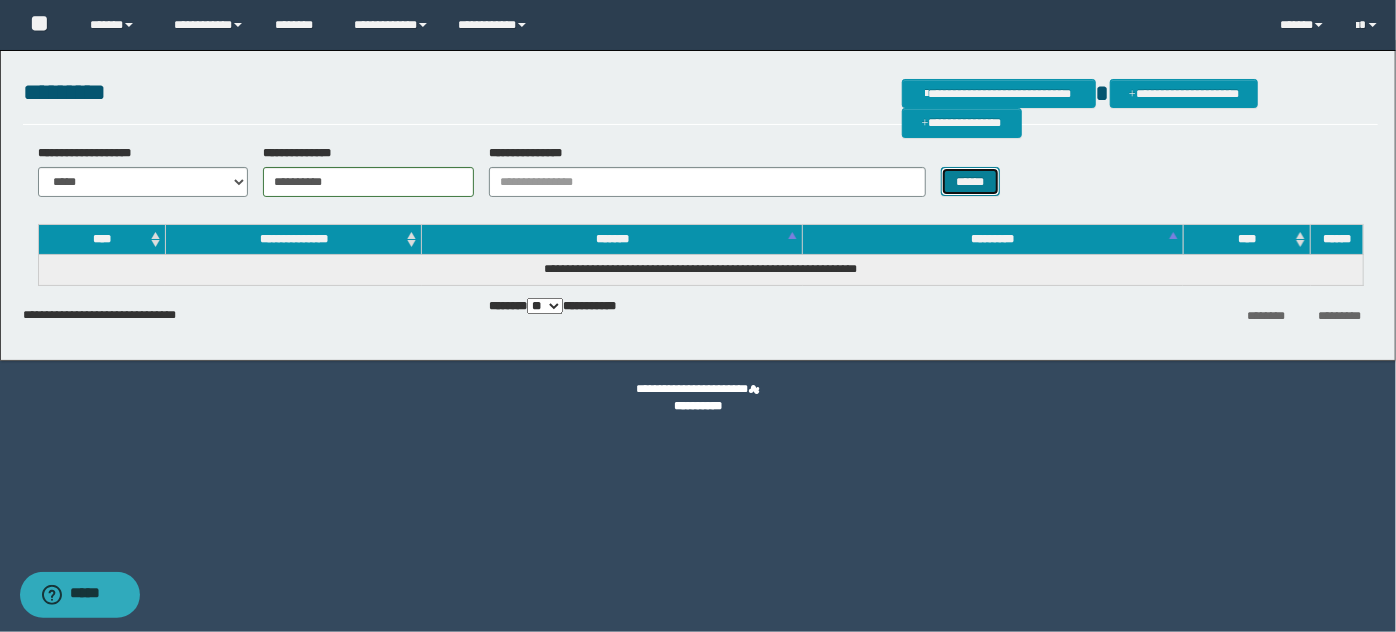 click on "******" at bounding box center (970, 181) 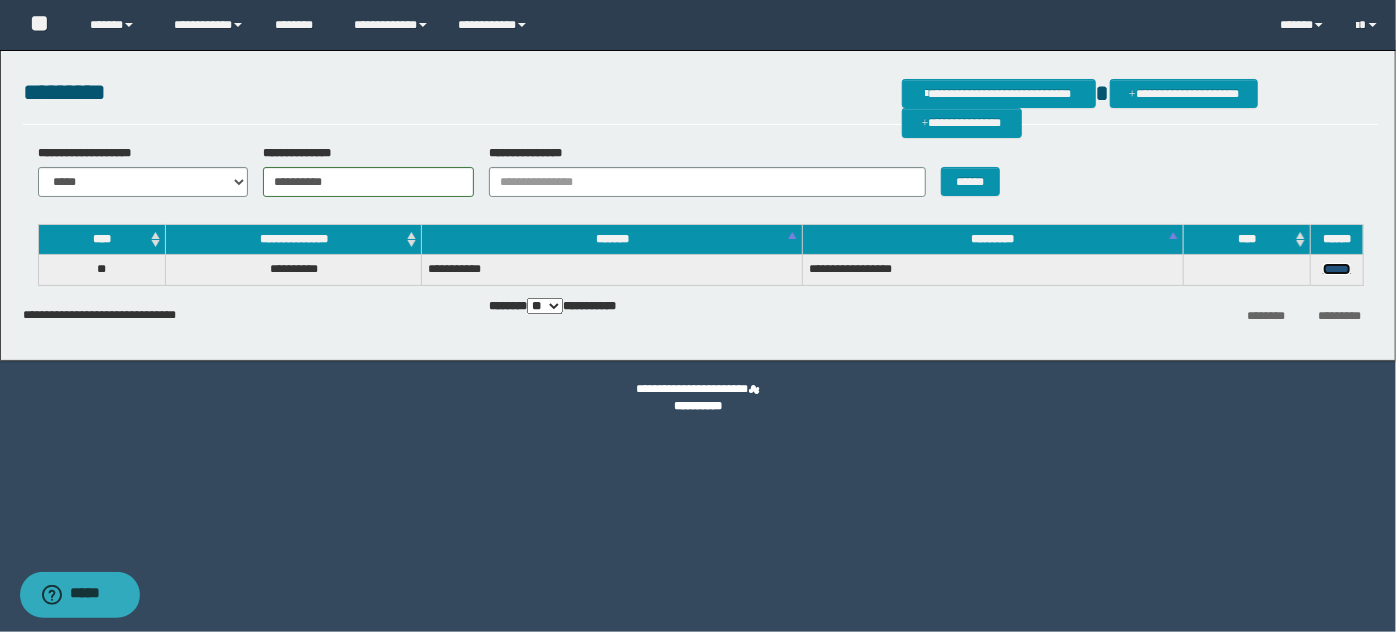 click on "******" at bounding box center (1337, 269) 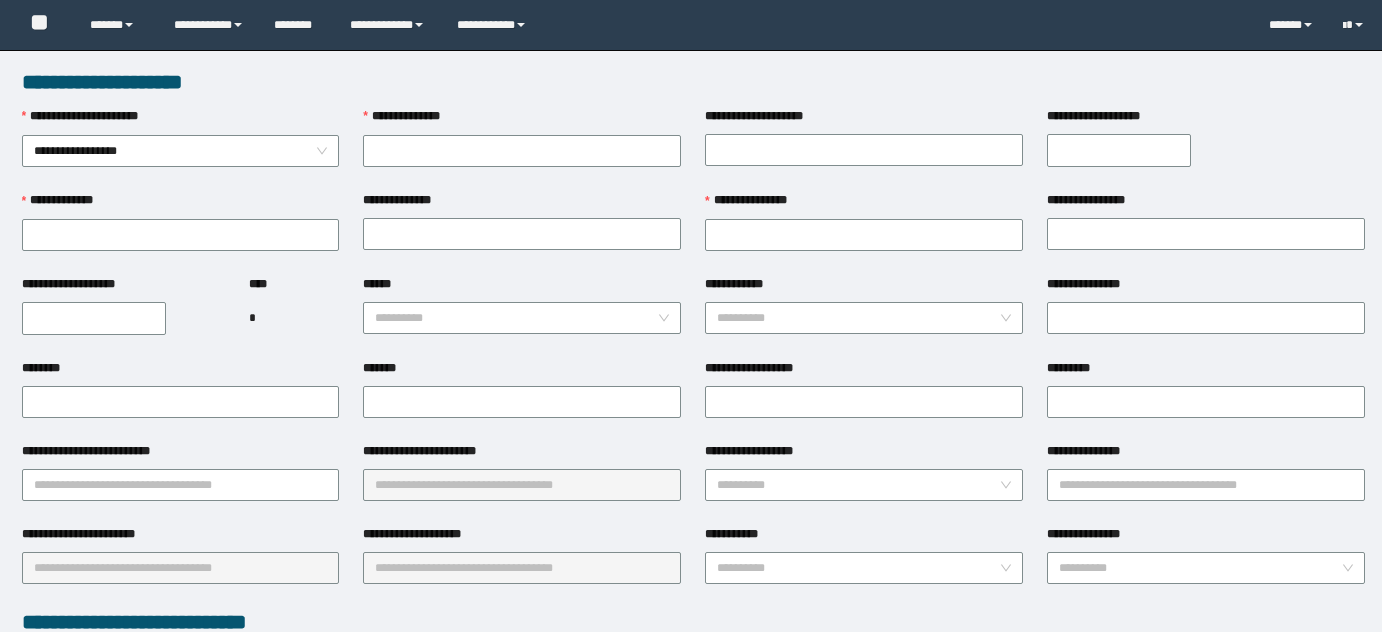 scroll, scrollTop: 0, scrollLeft: 0, axis: both 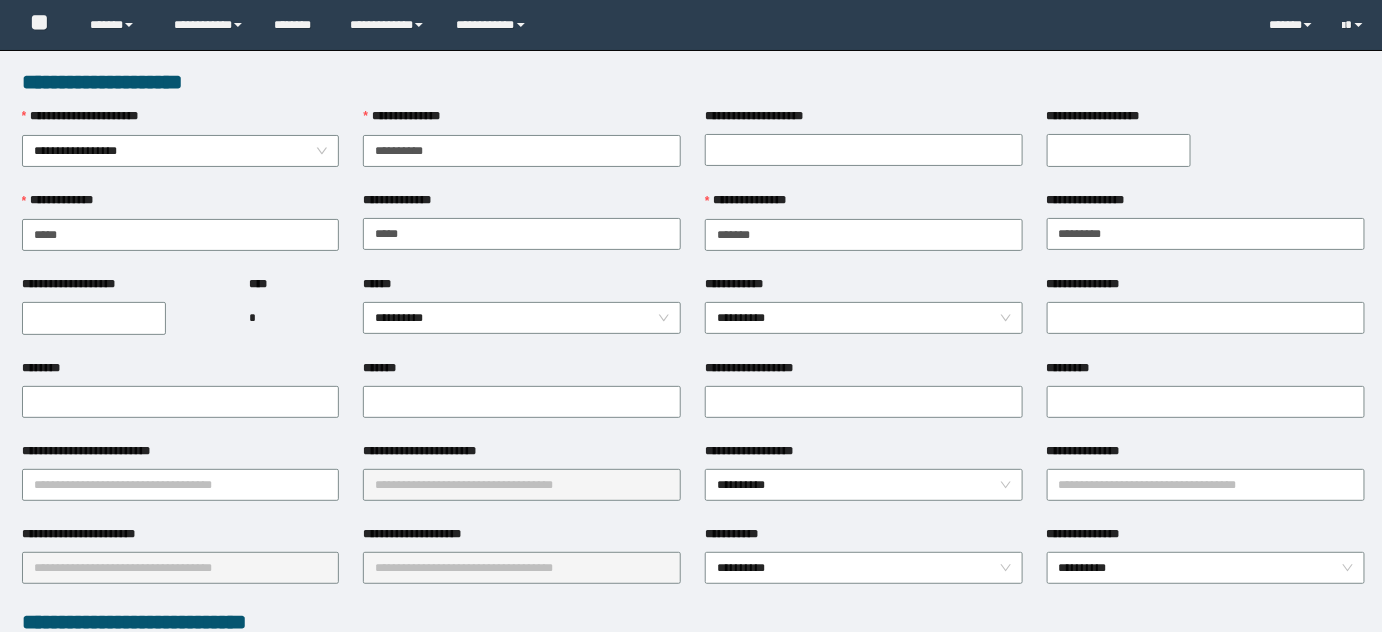 type on "**********" 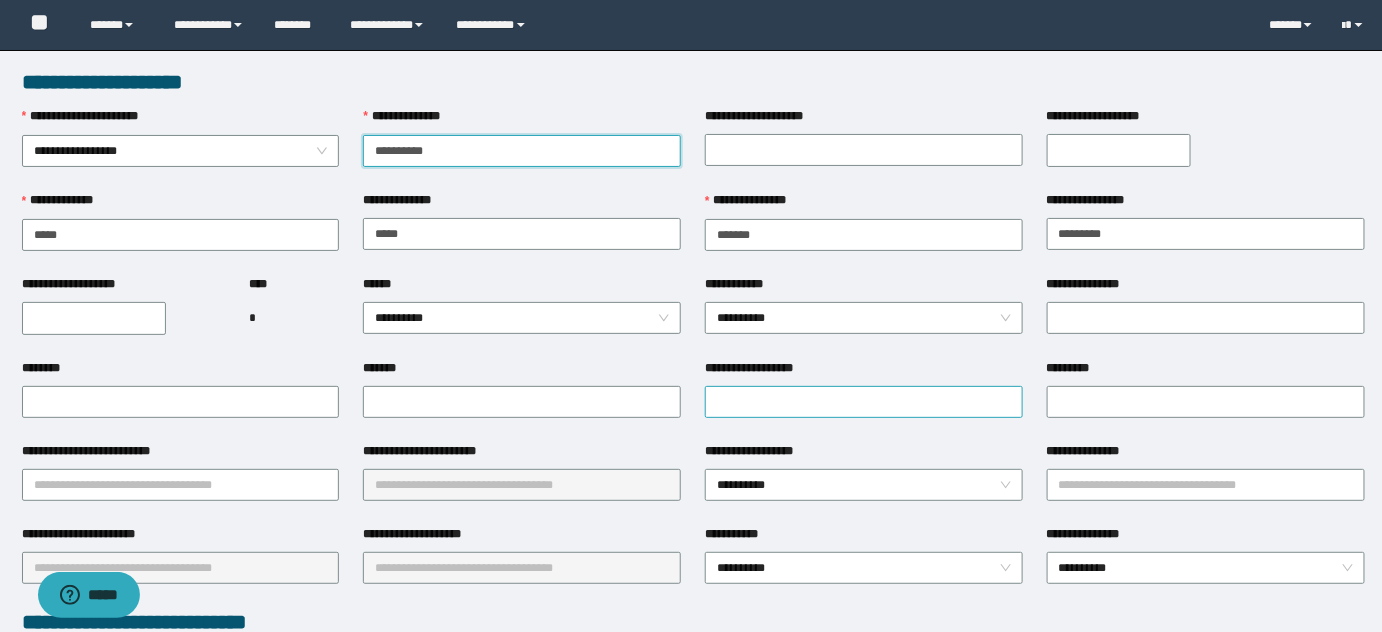 scroll, scrollTop: 0, scrollLeft: 0, axis: both 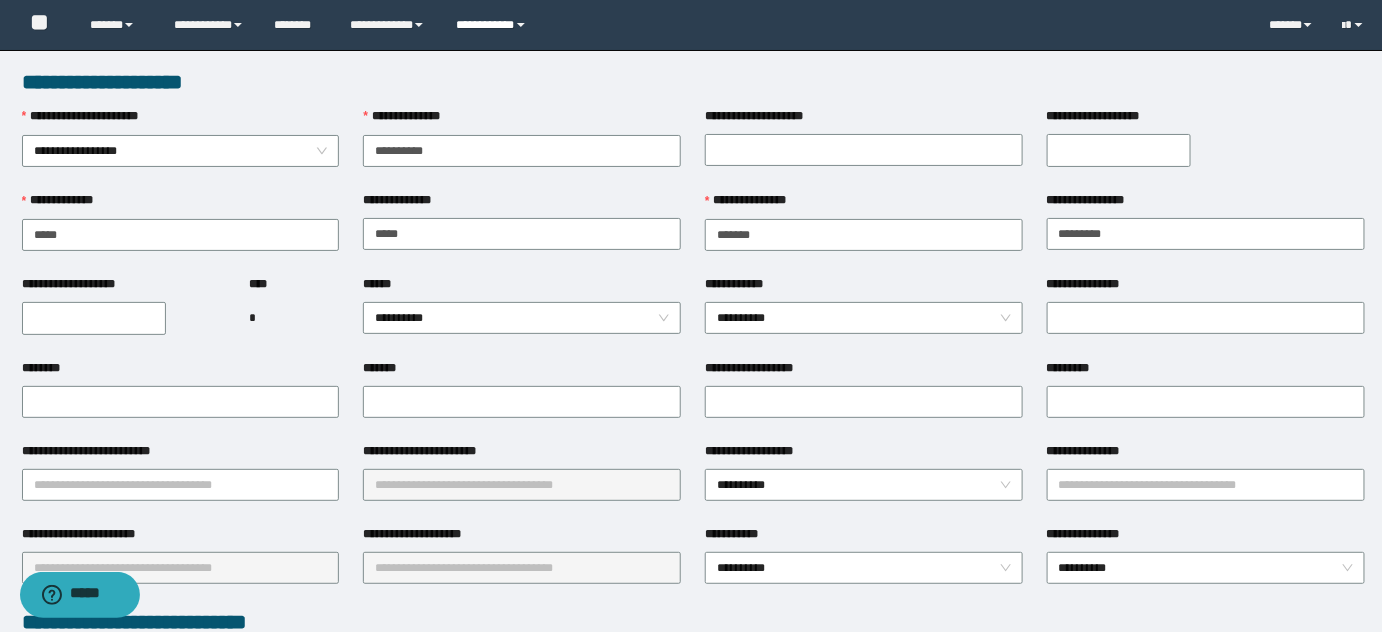 click on "**********" at bounding box center (494, 25) 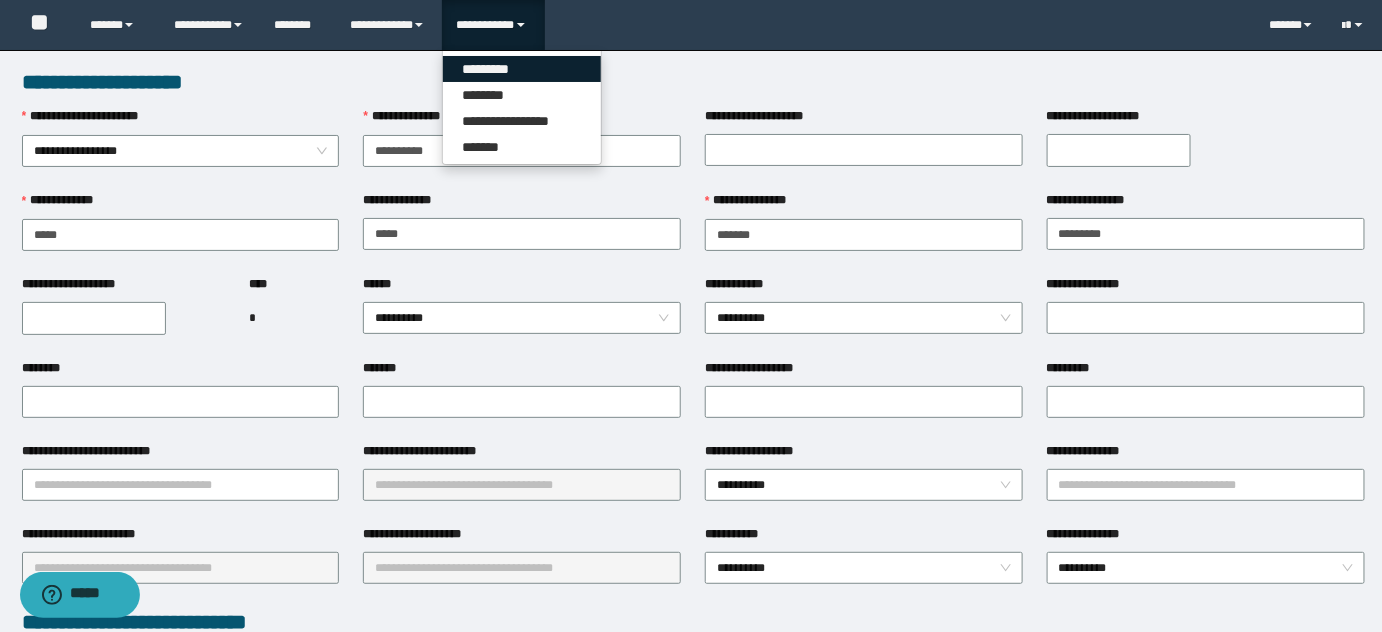 click on "*********" at bounding box center (522, 69) 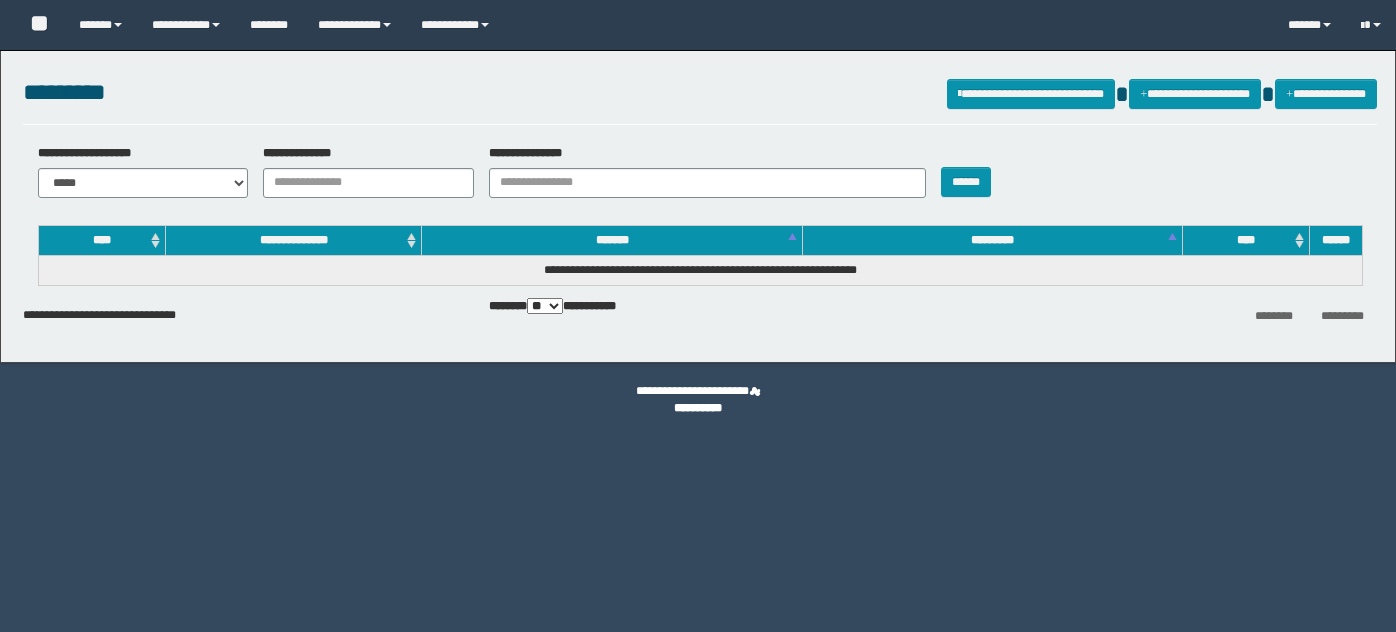 scroll, scrollTop: 0, scrollLeft: 0, axis: both 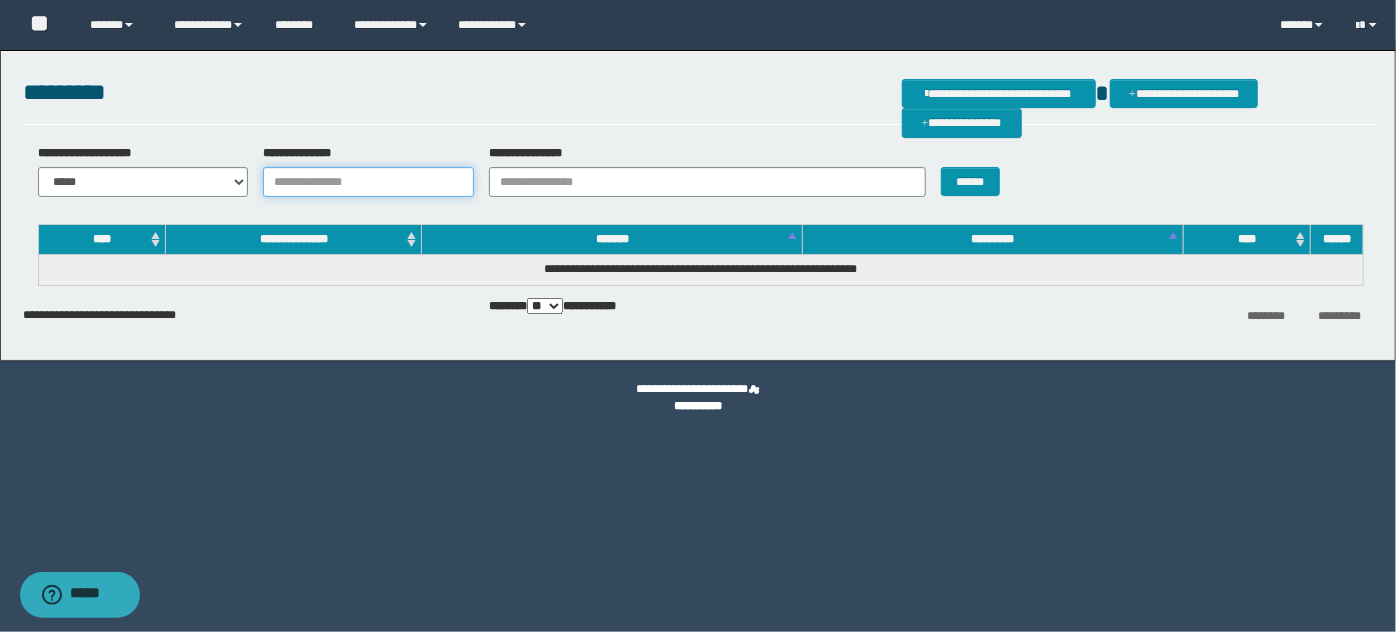 click on "**********" at bounding box center (368, 182) 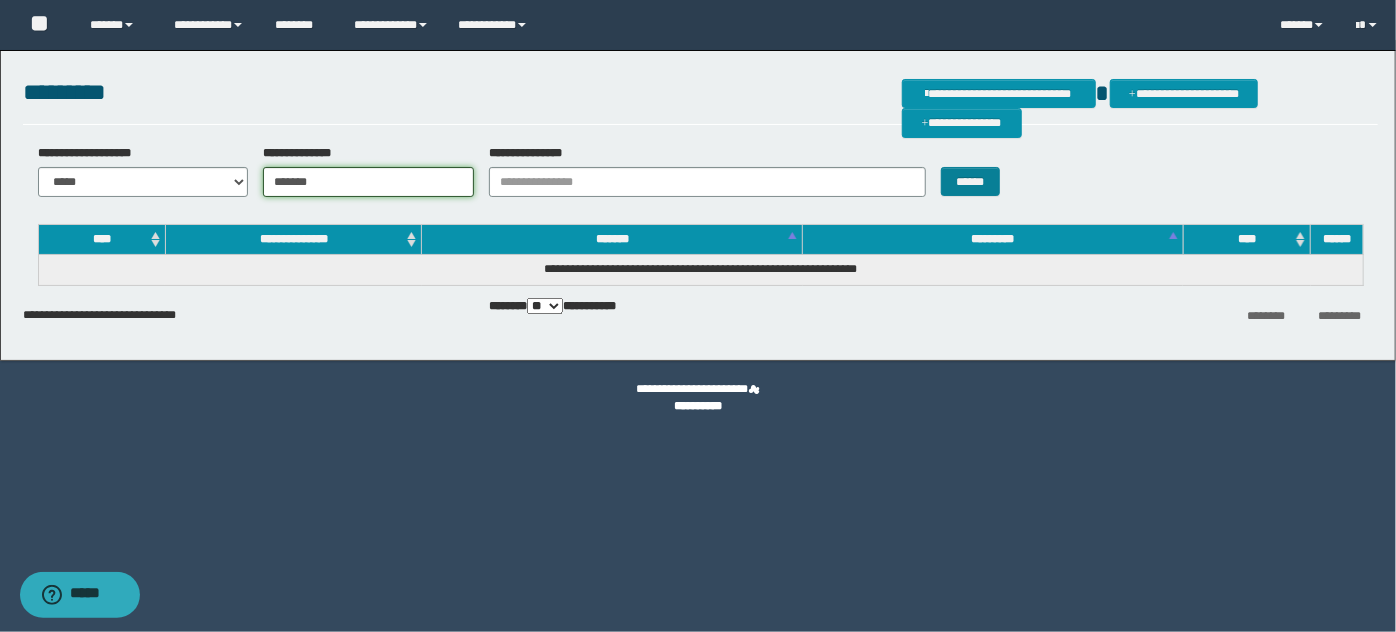 type on "*******" 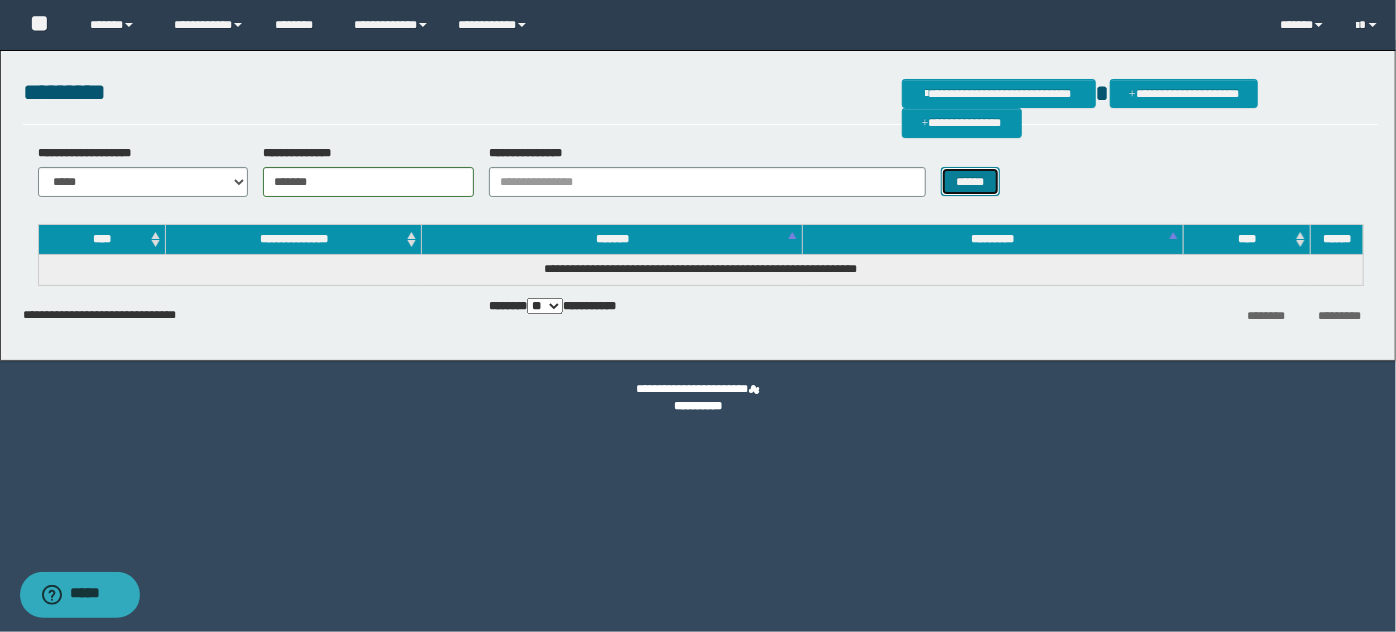 click on "******" at bounding box center [970, 181] 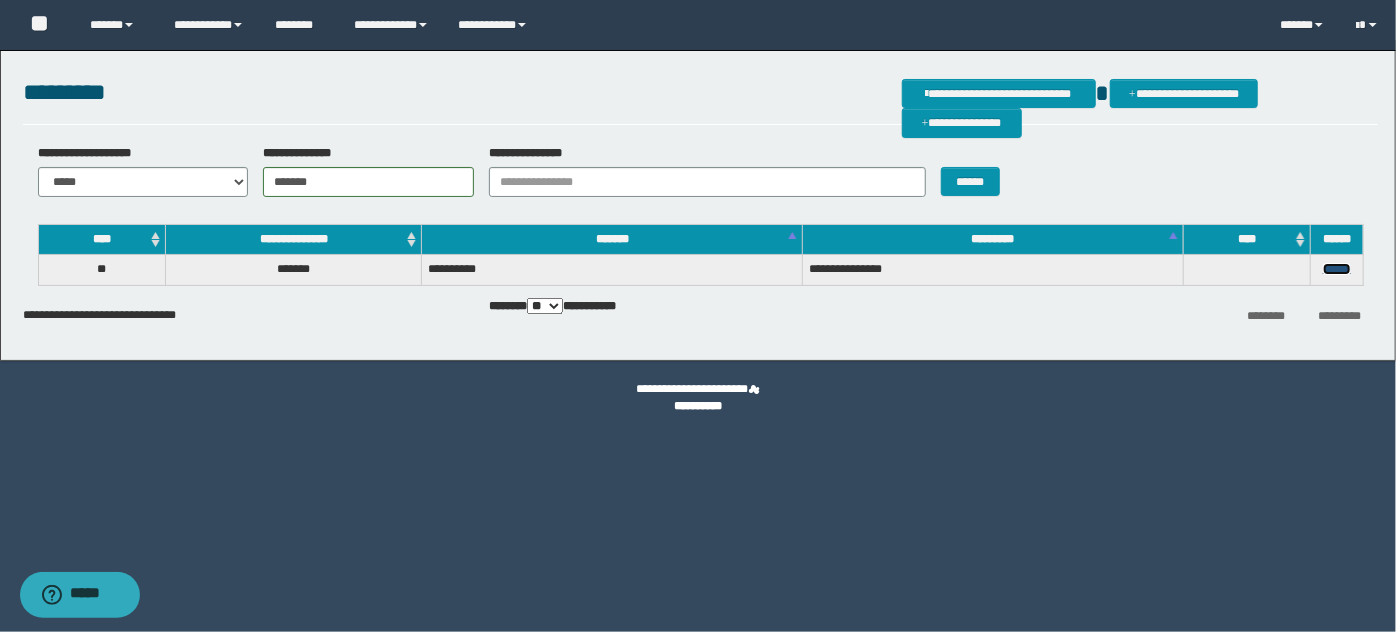 click on "******" at bounding box center (1337, 269) 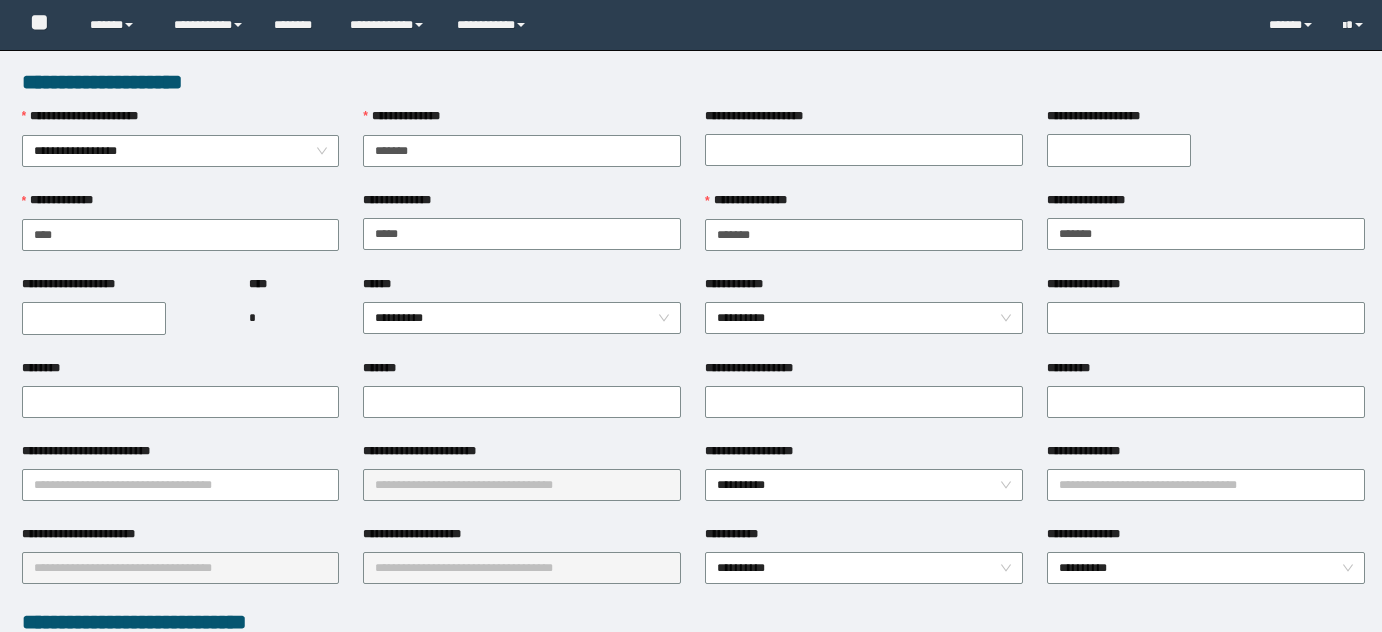 scroll, scrollTop: 0, scrollLeft: 0, axis: both 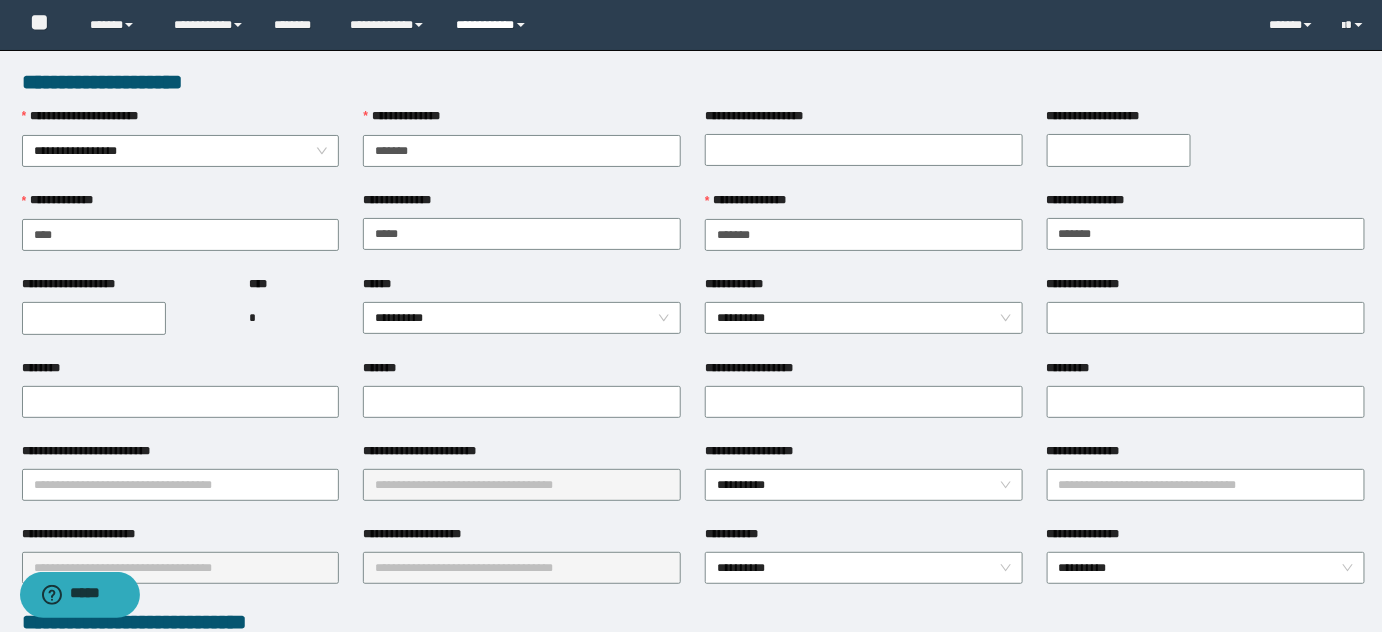 click on "**********" at bounding box center [494, 25] 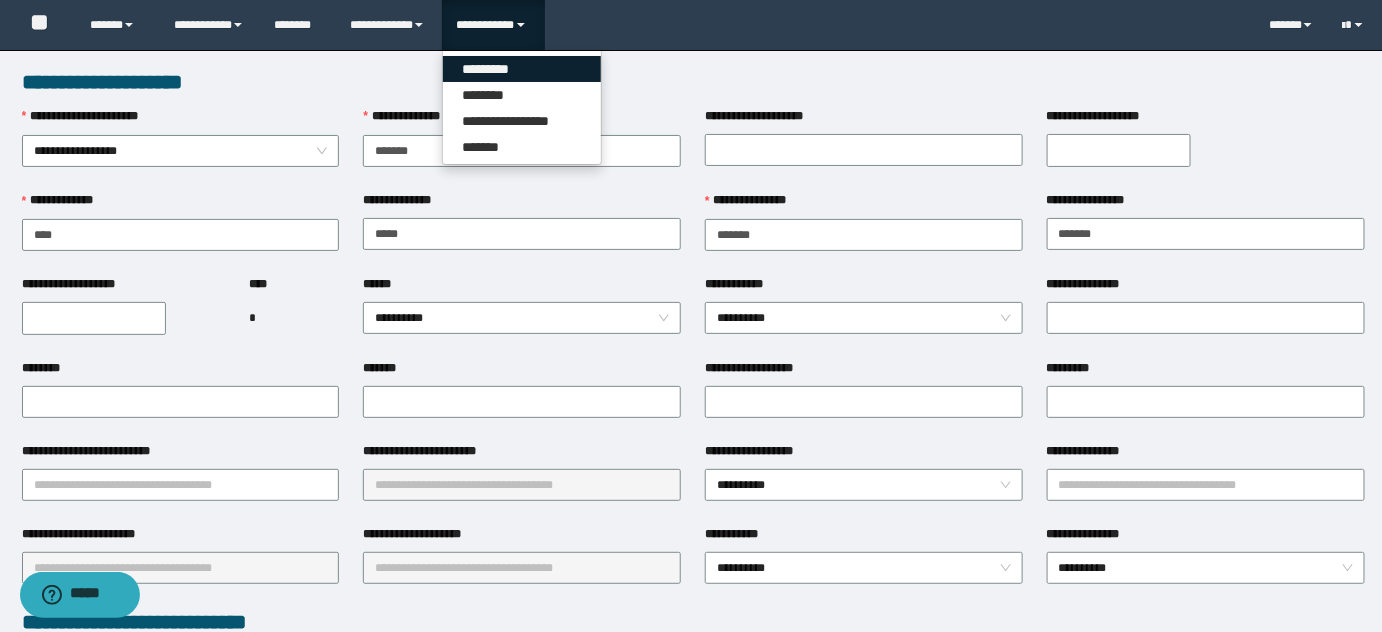 click on "*********" at bounding box center [522, 69] 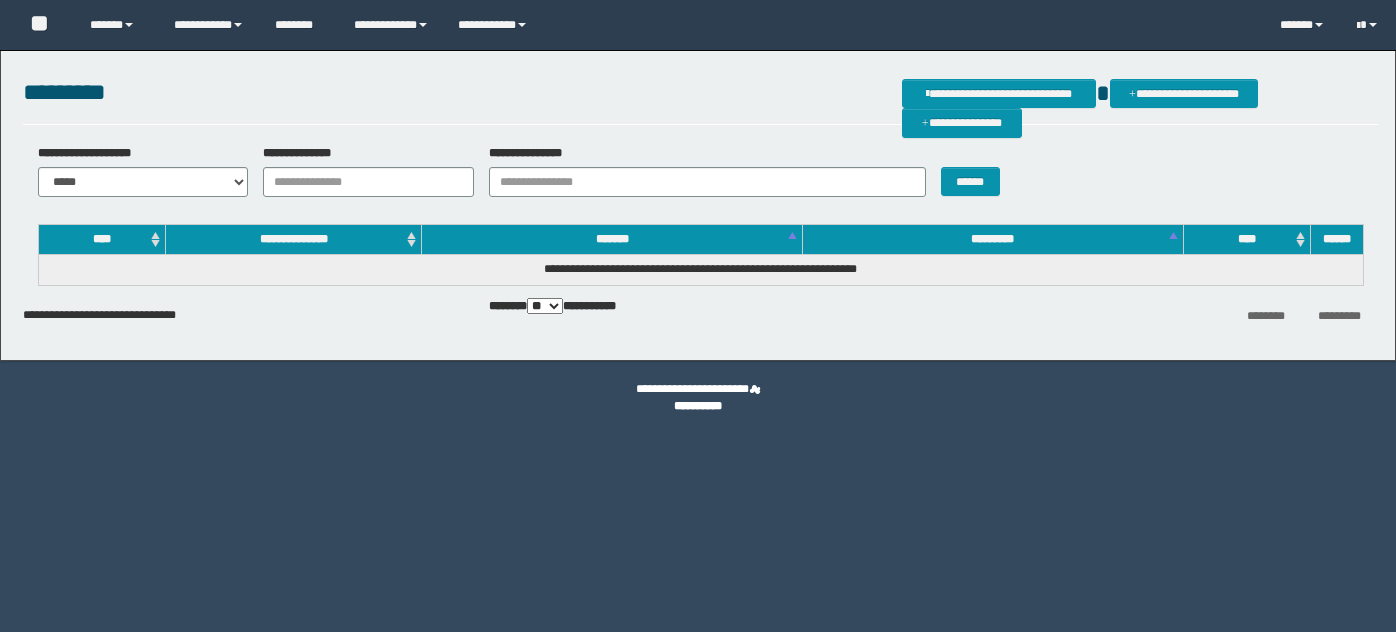 scroll, scrollTop: 0, scrollLeft: 0, axis: both 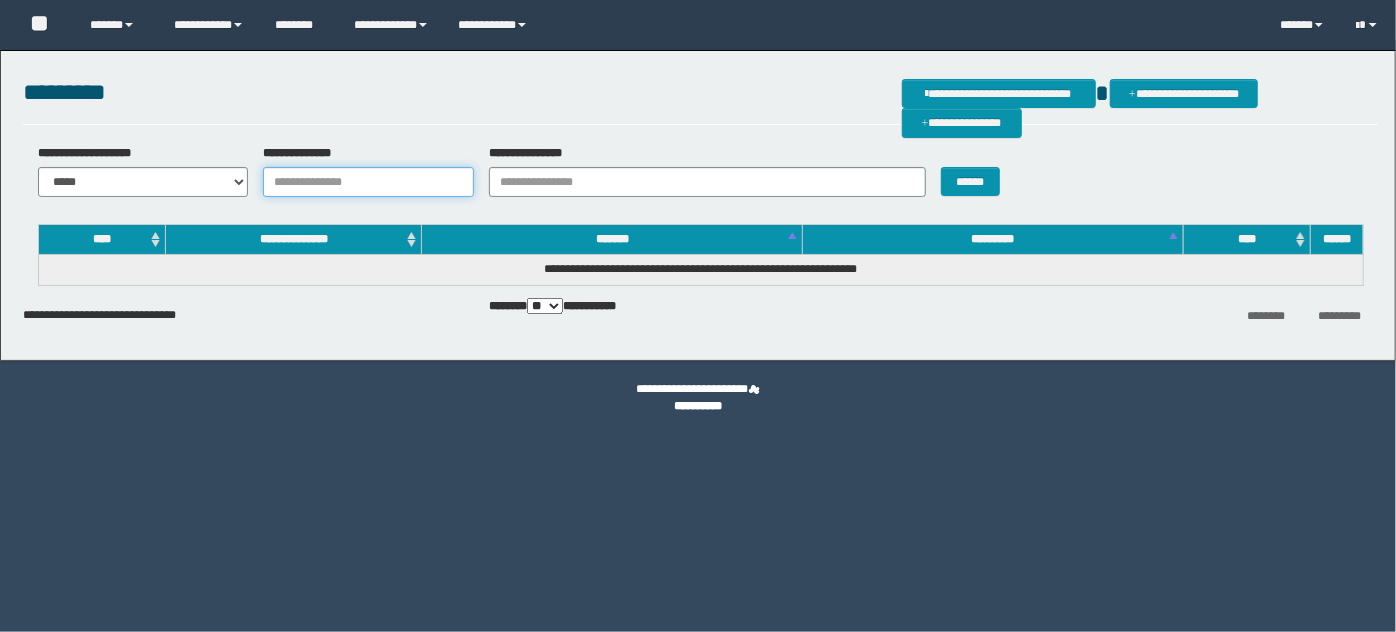 drag, startPoint x: 394, startPoint y: 186, endPoint x: 405, endPoint y: 189, distance: 11.401754 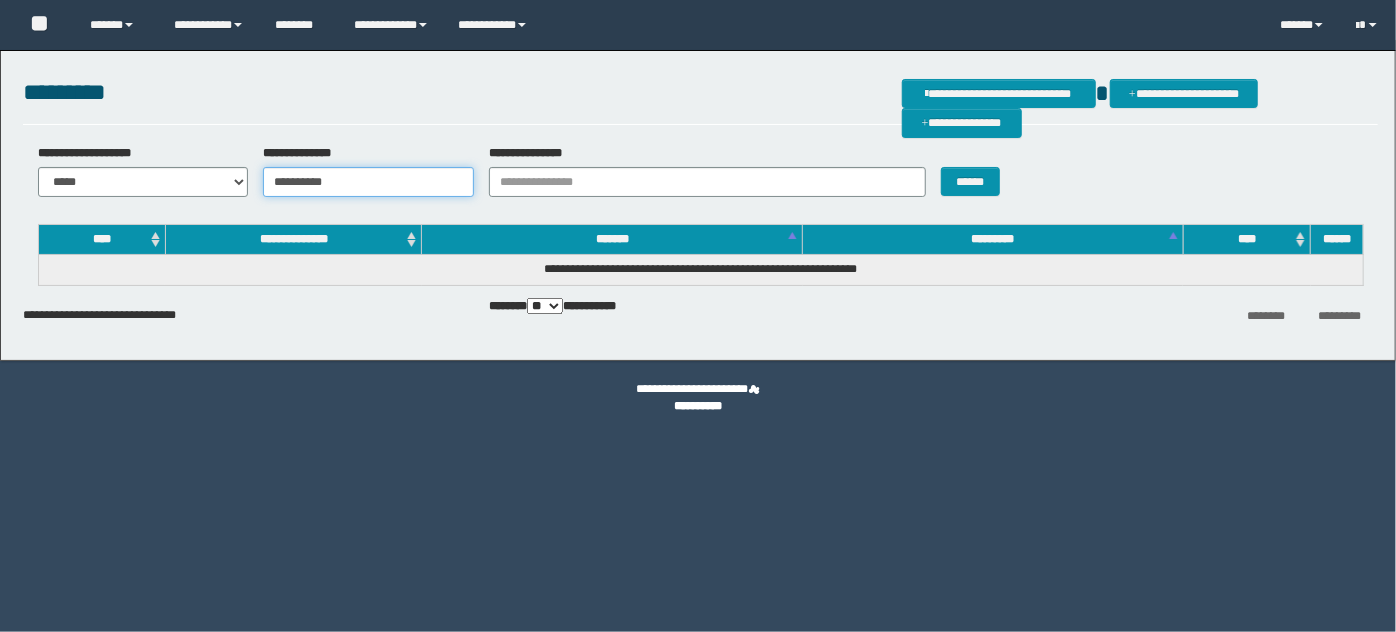 scroll, scrollTop: 0, scrollLeft: 0, axis: both 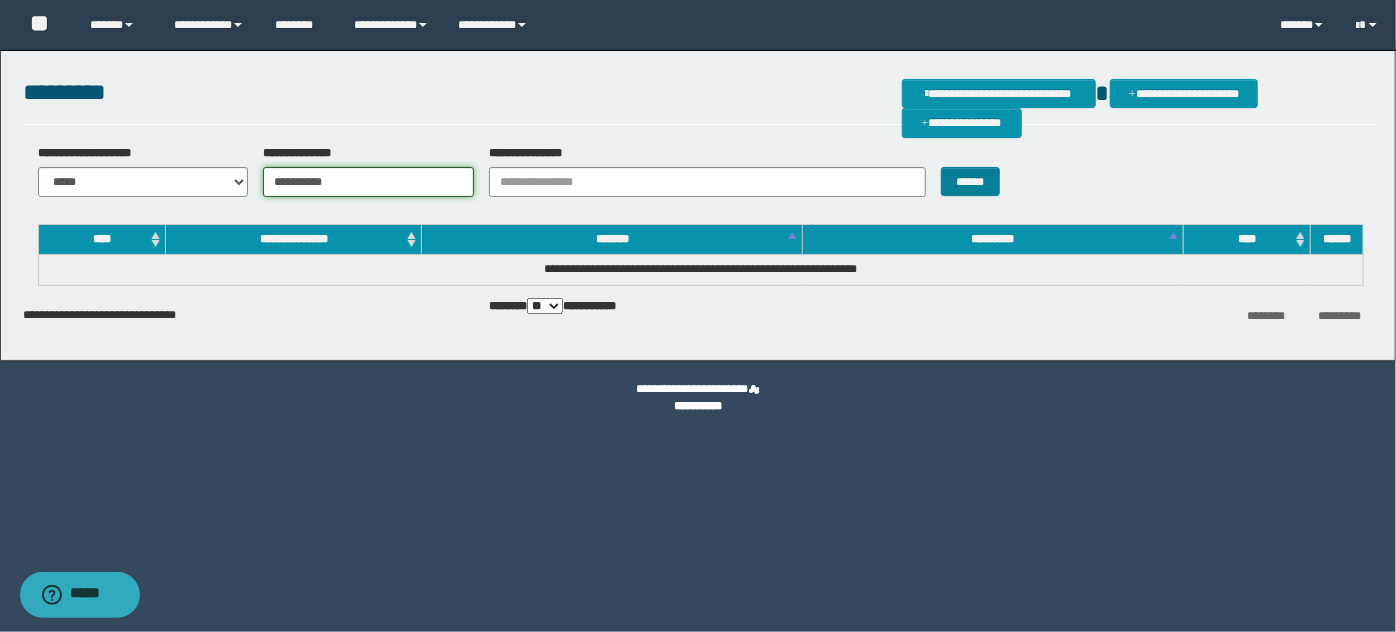type on "**********" 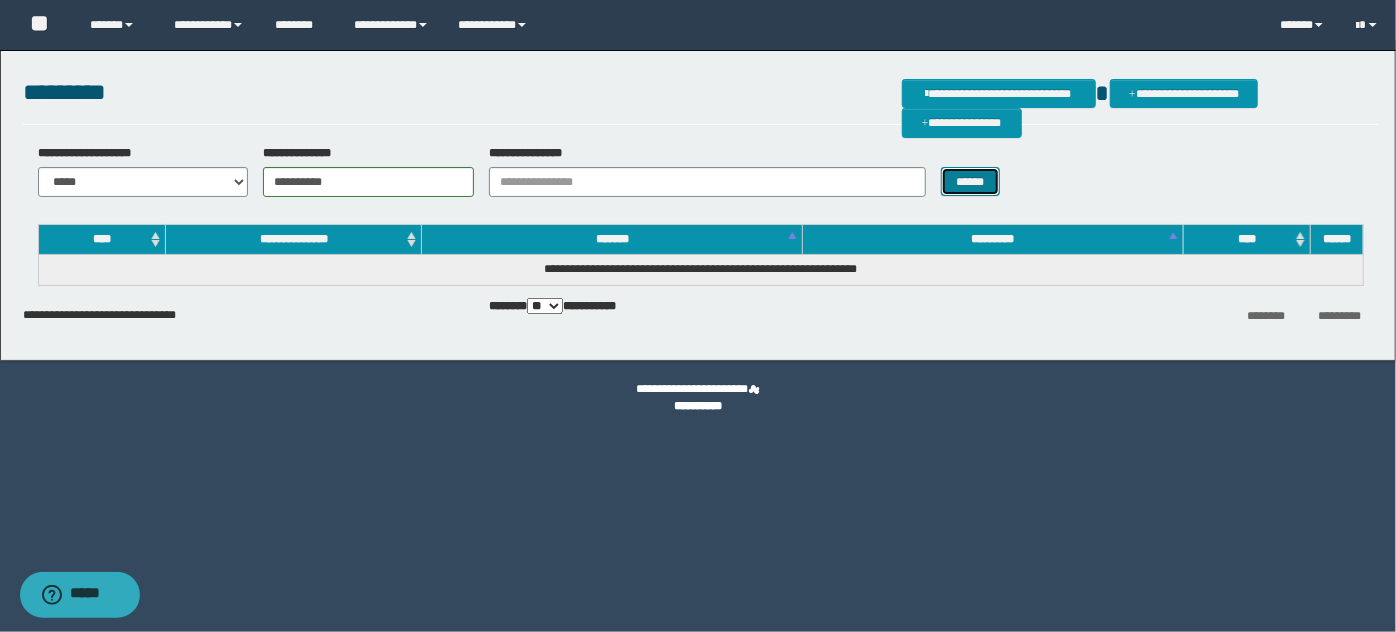 click on "******" at bounding box center [970, 181] 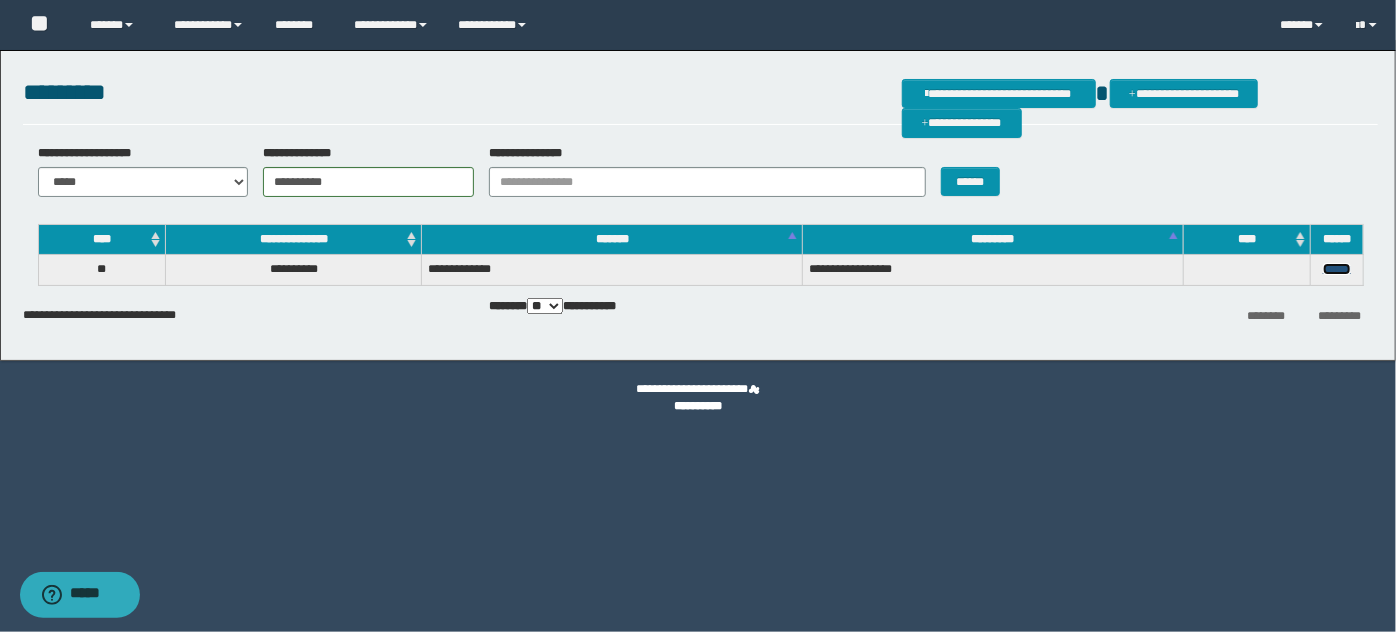 click on "******" at bounding box center (1337, 269) 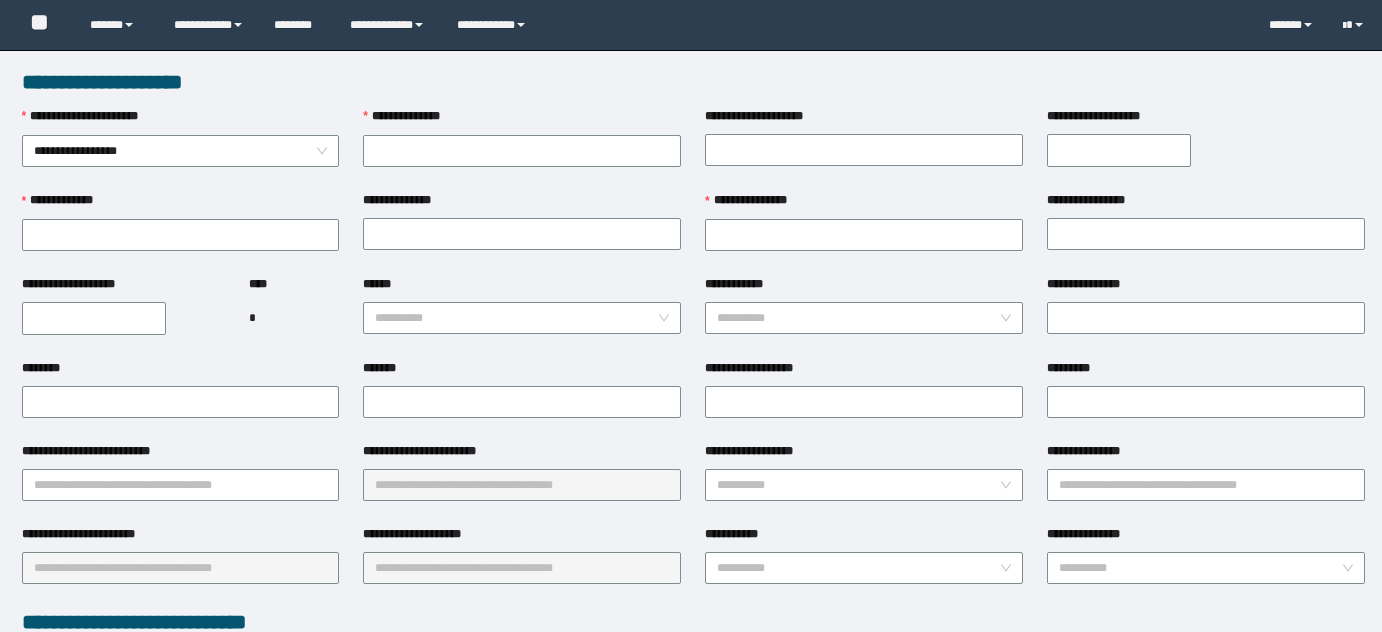 scroll, scrollTop: 0, scrollLeft: 0, axis: both 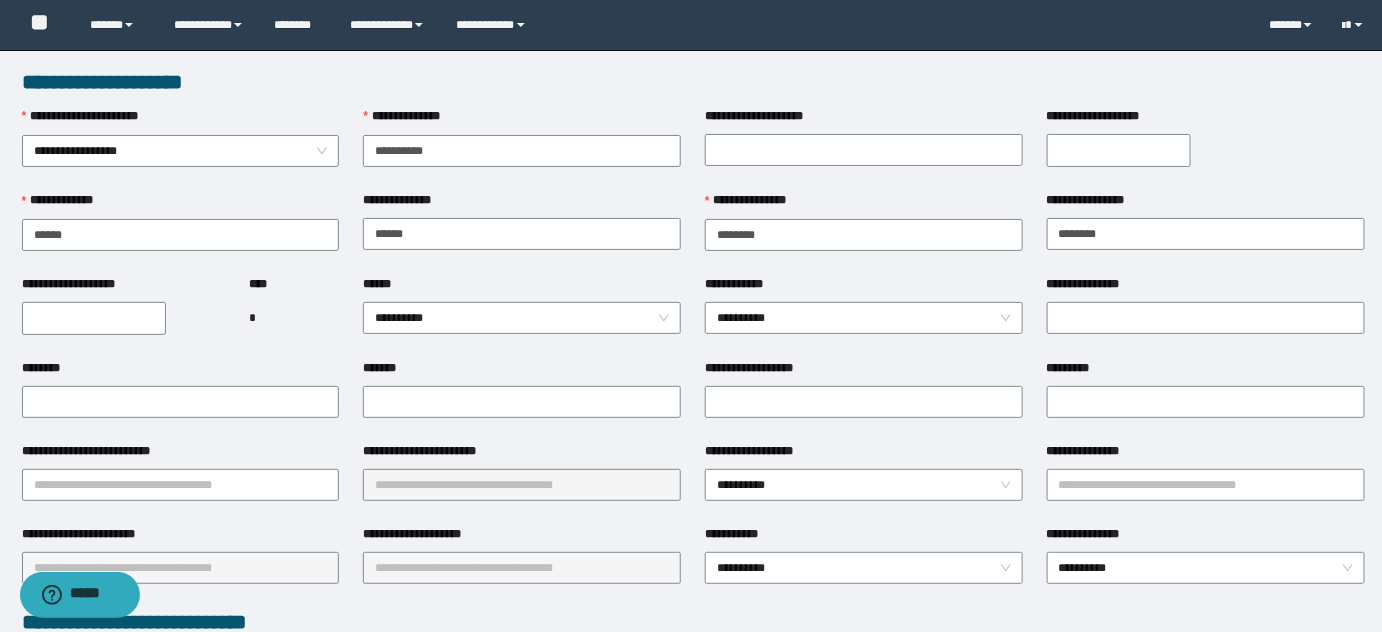 type on "**********" 